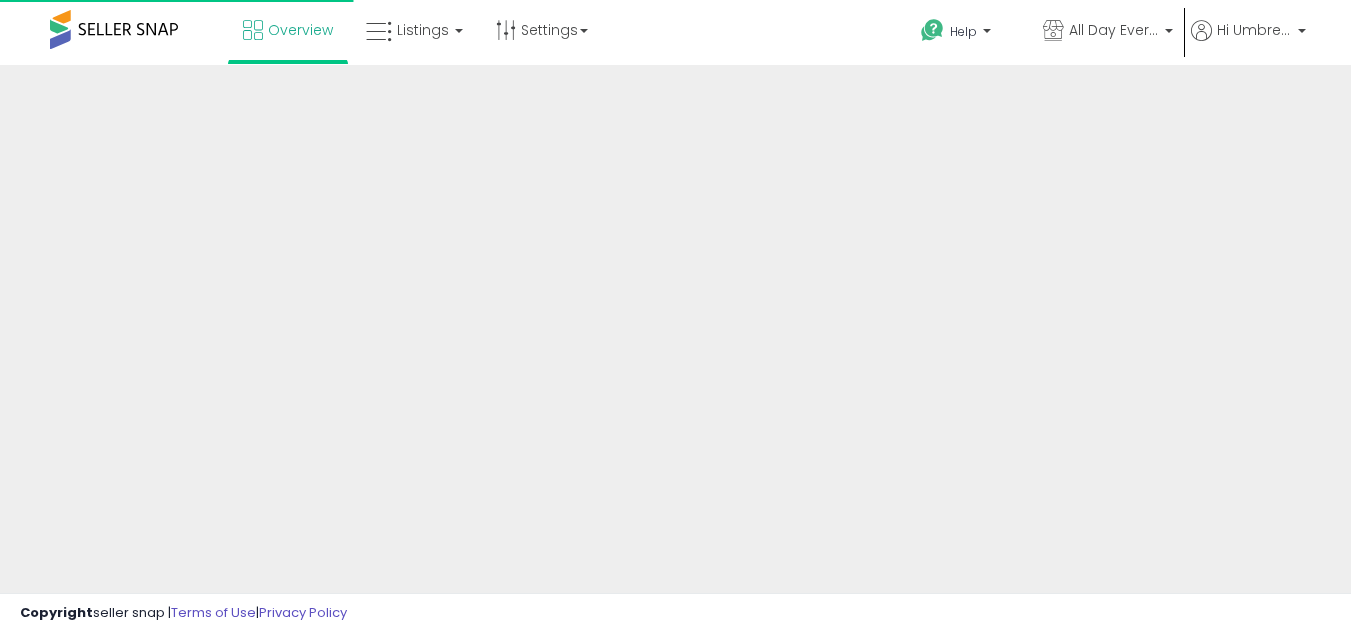 scroll, scrollTop: 0, scrollLeft: 0, axis: both 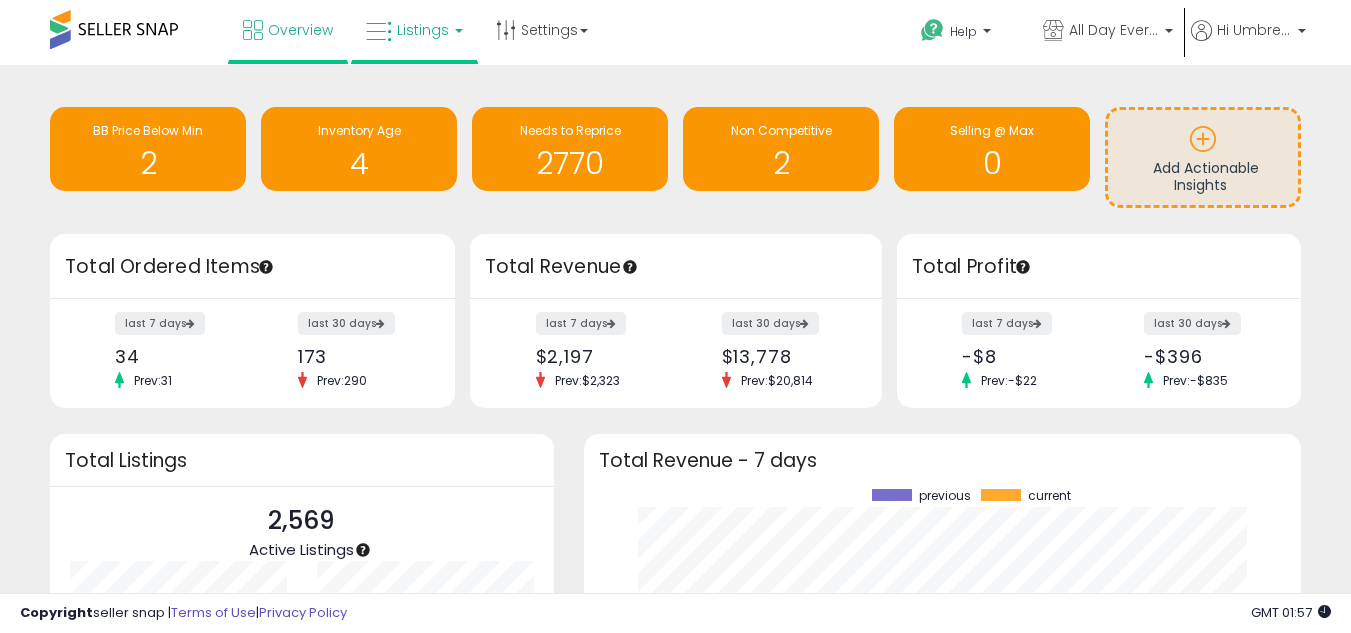 click on "Listings" at bounding box center (414, 30) 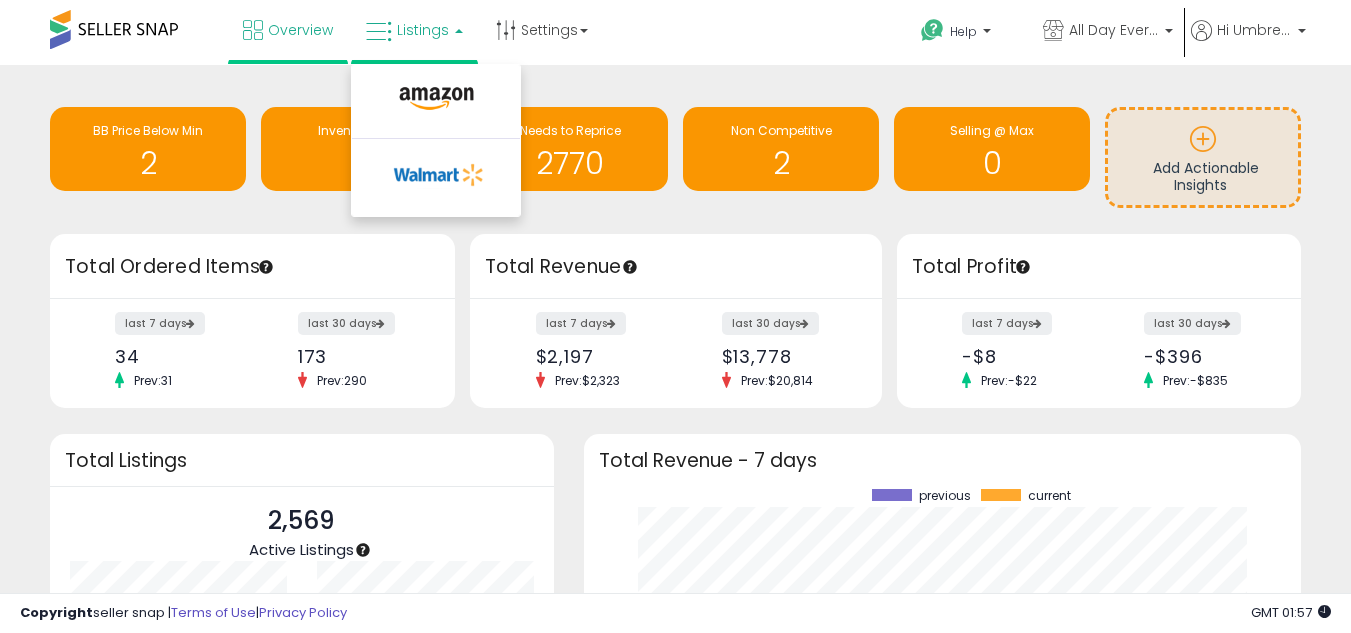 click at bounding box center [436, 103] 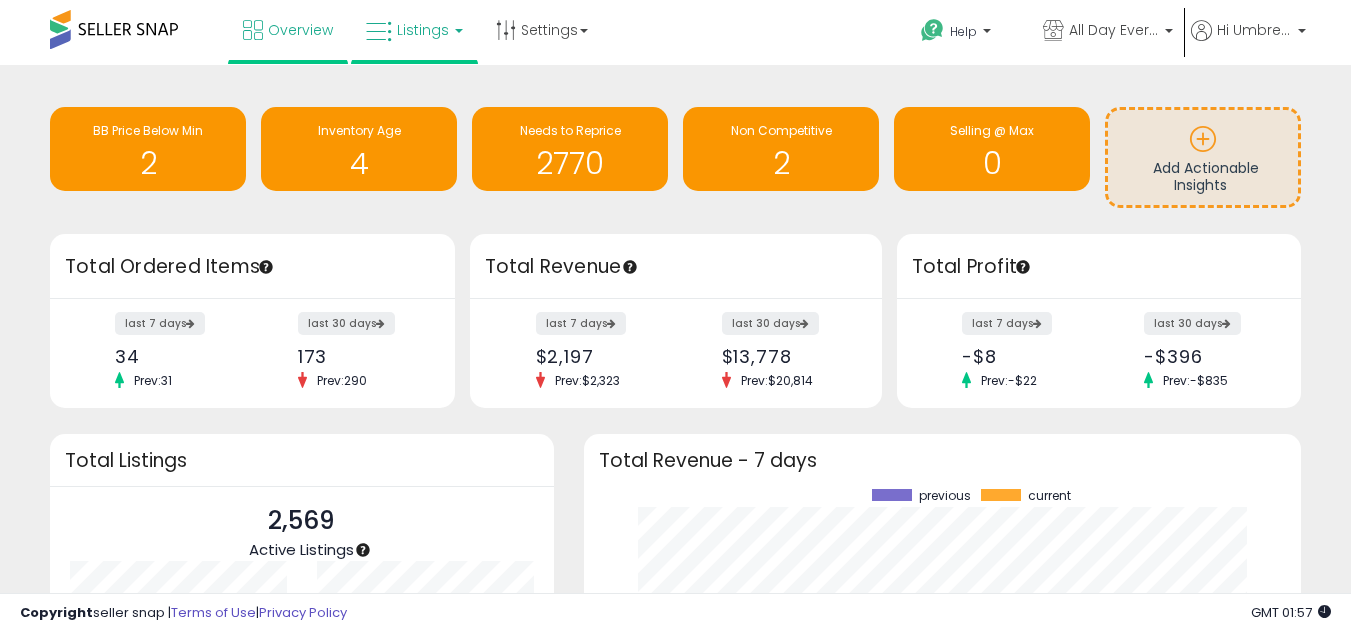click on "Listings" at bounding box center (414, 30) 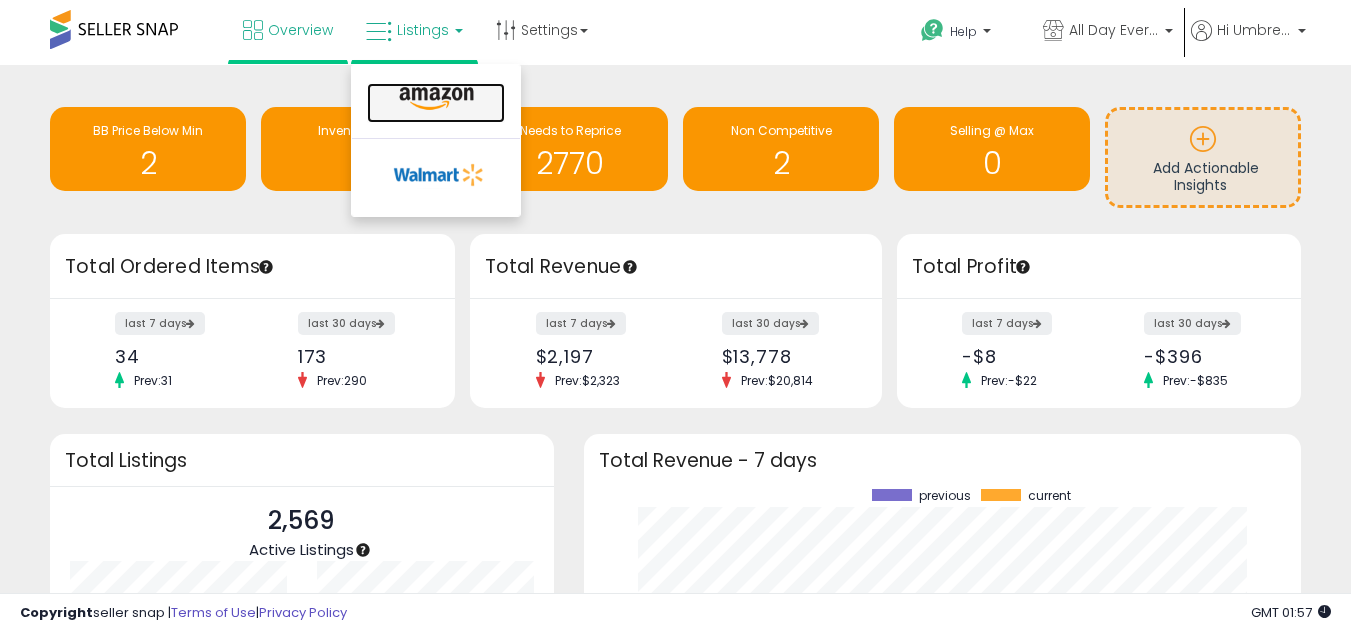 click at bounding box center [436, 99] 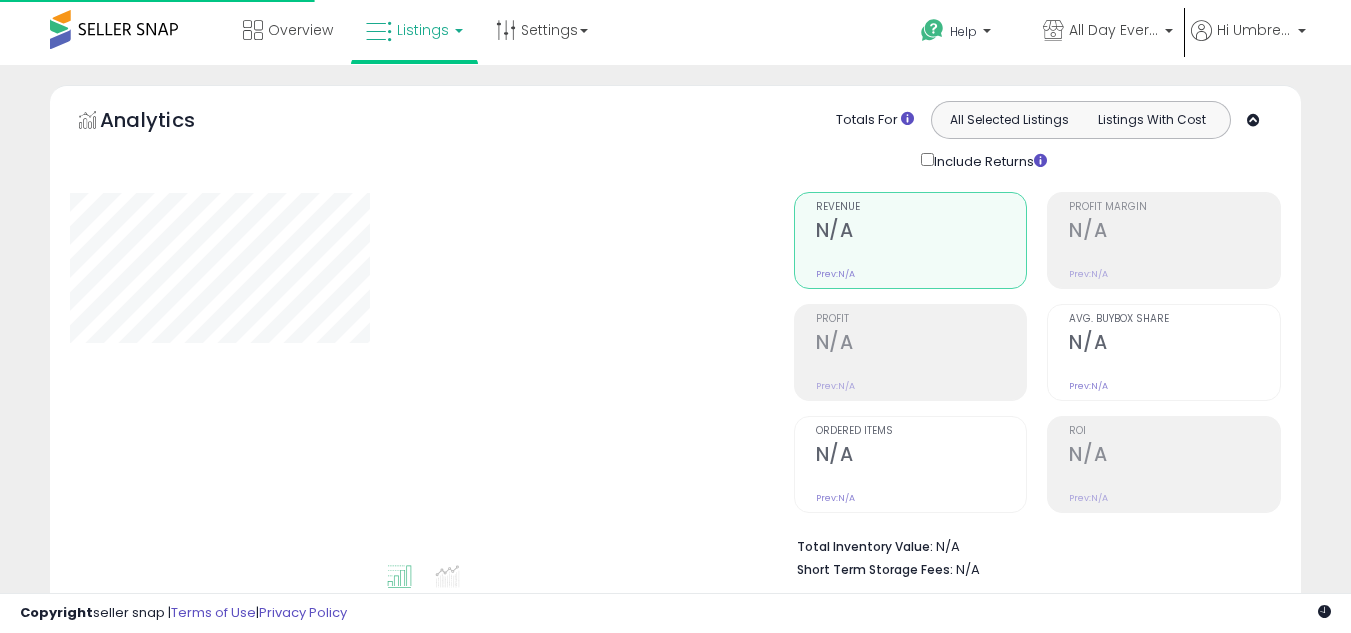 scroll, scrollTop: 0, scrollLeft: 0, axis: both 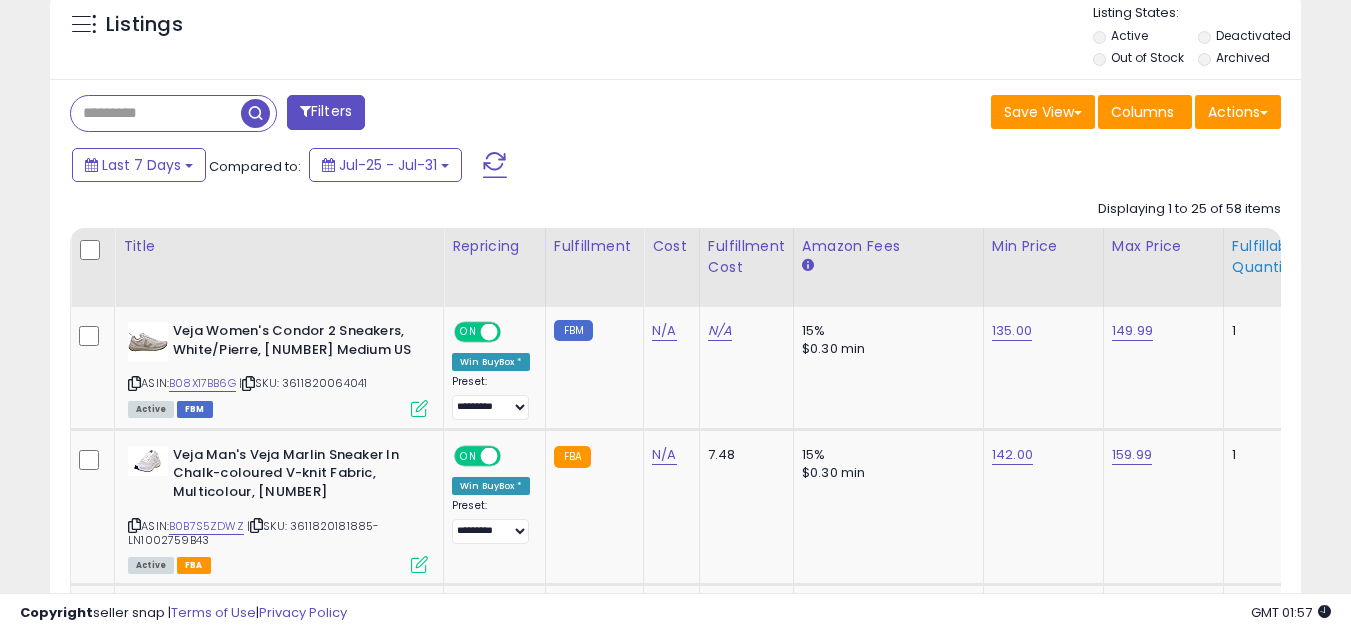 click on "Fulfillable Quantity" at bounding box center (1266, 257) 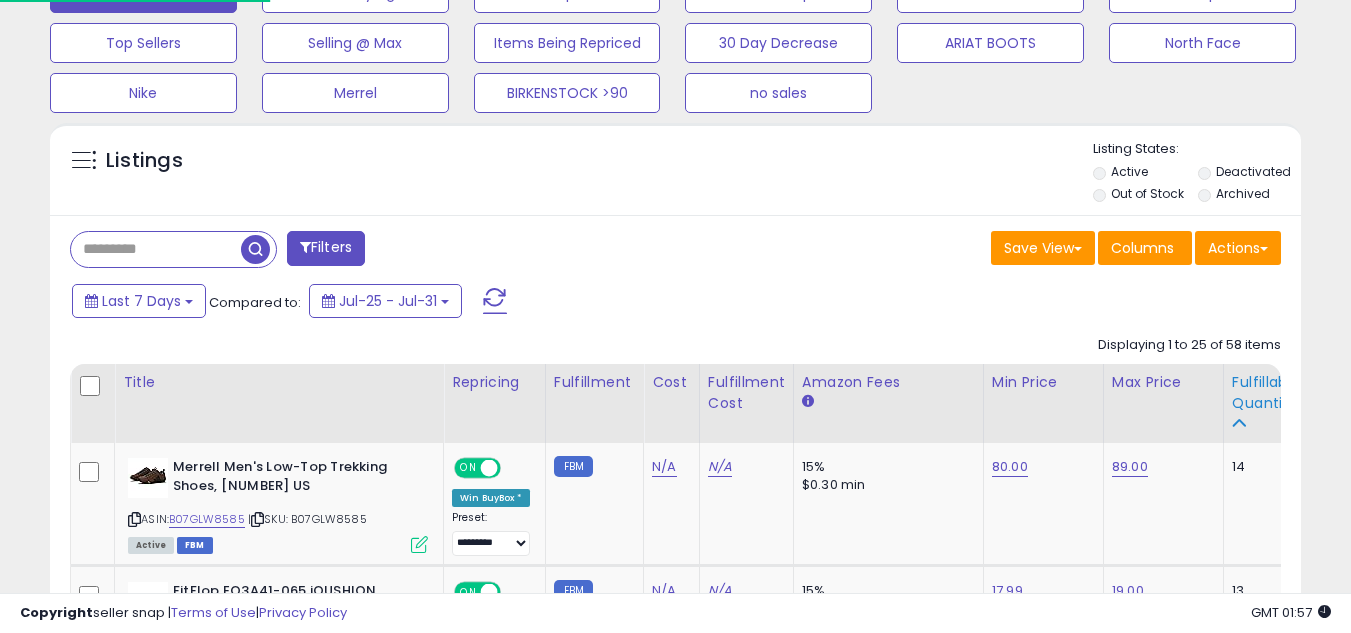 scroll, scrollTop: 793, scrollLeft: 0, axis: vertical 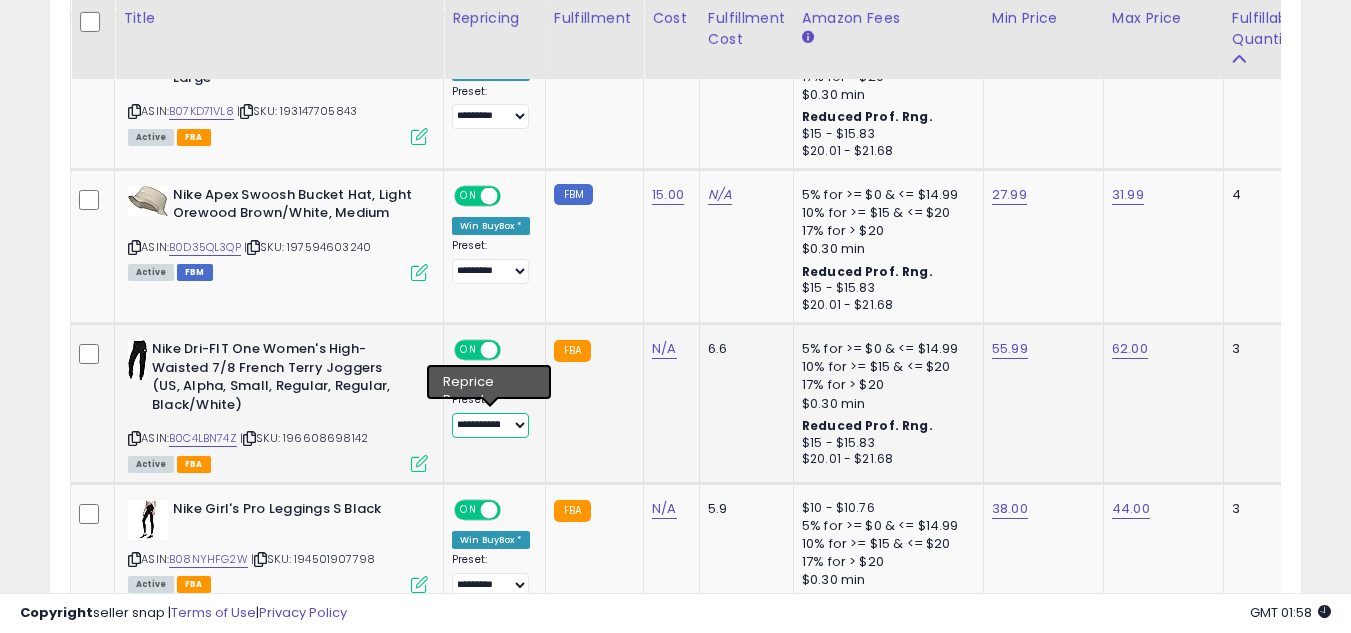 click on "**********" at bounding box center (490, 425) 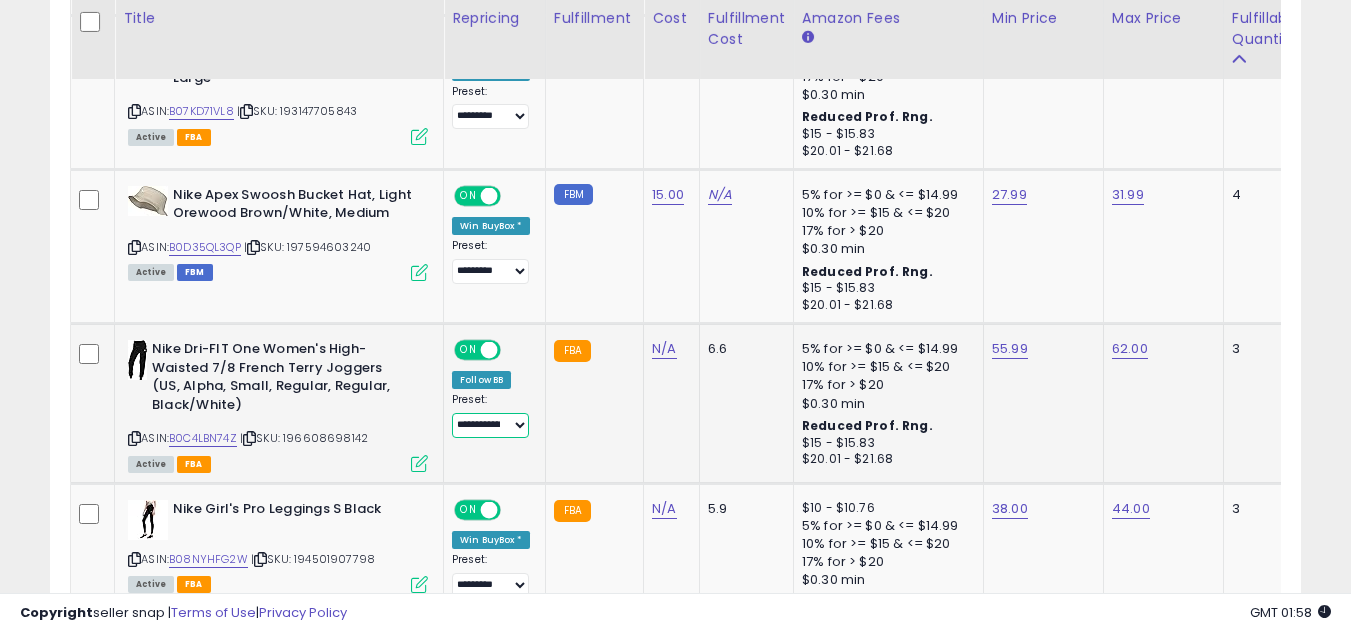 select on "*********" 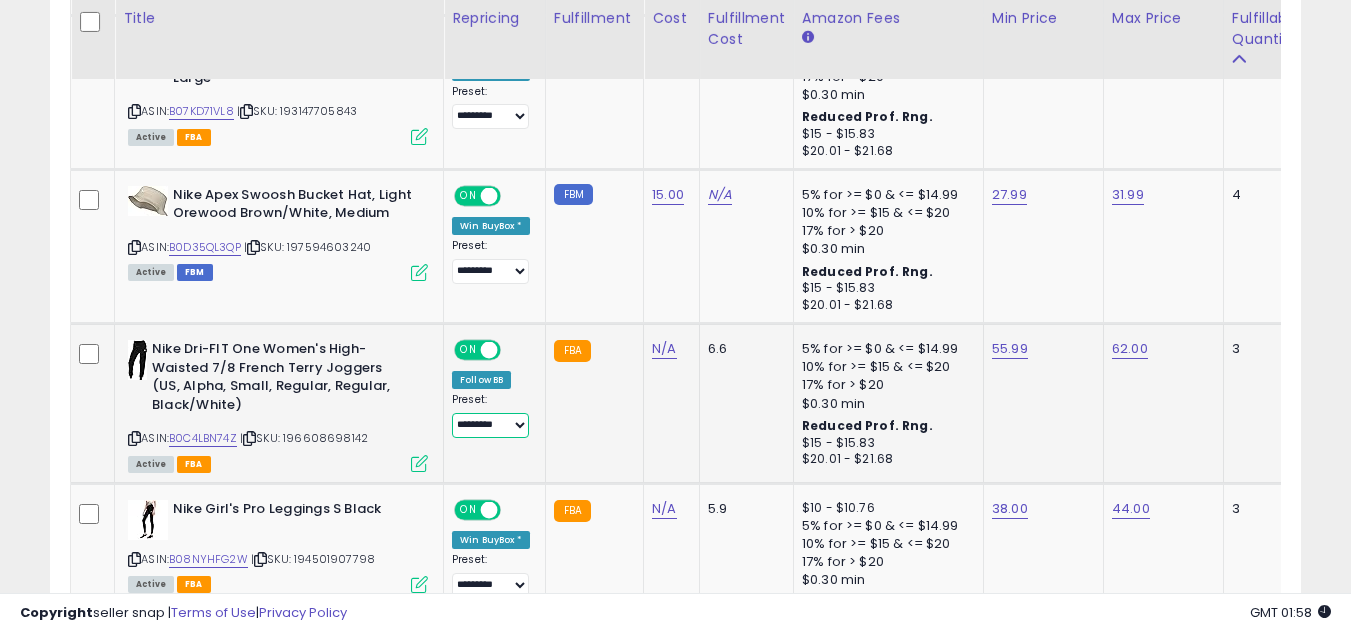 click on "**********" at bounding box center [490, 425] 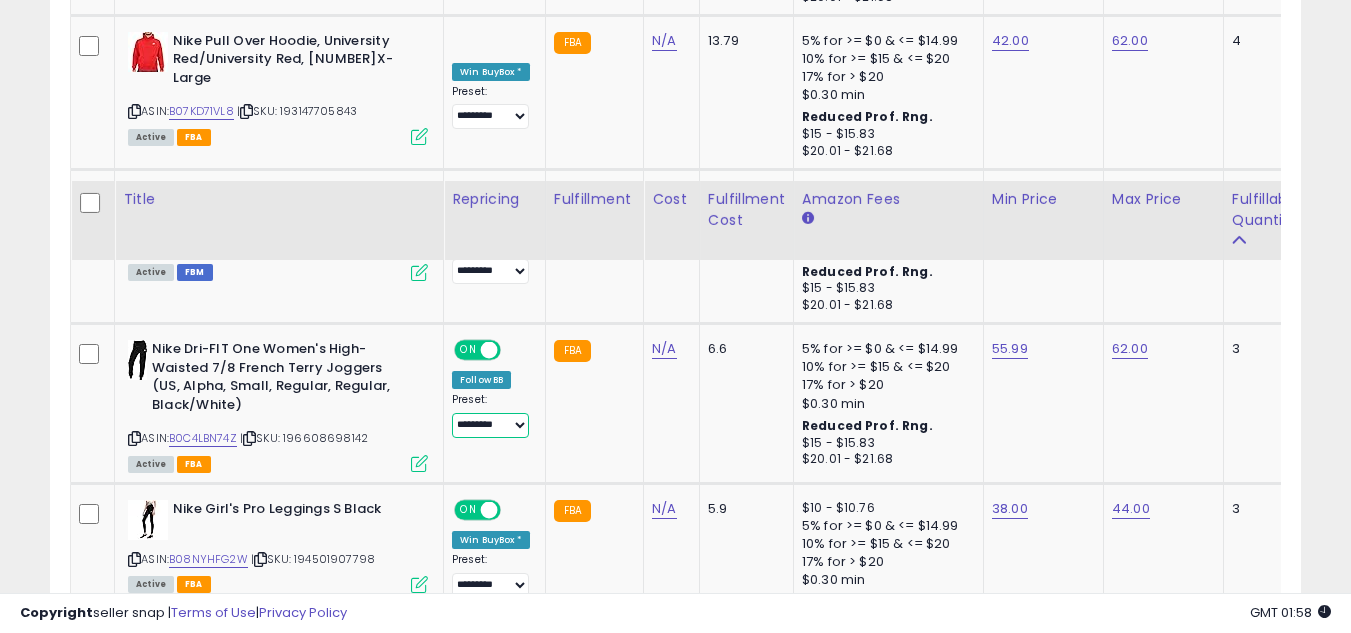 scroll, scrollTop: 2161, scrollLeft: 0, axis: vertical 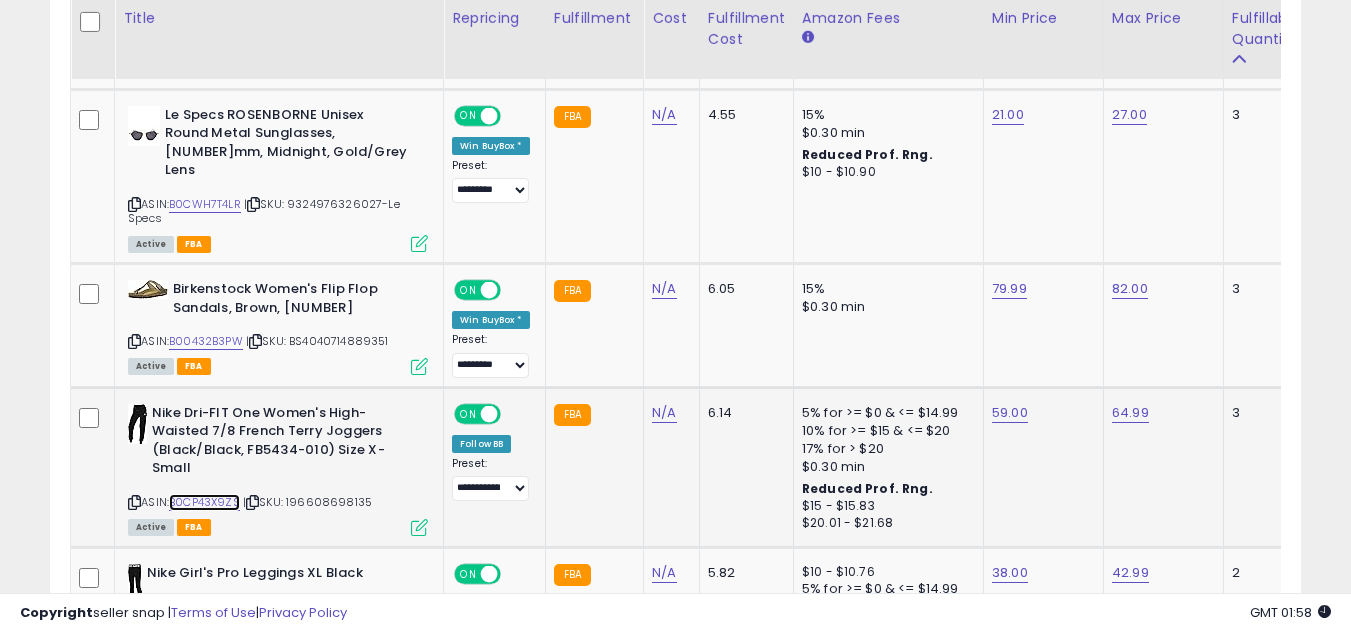 click on "B0CP43X9ZS" at bounding box center (204, 502) 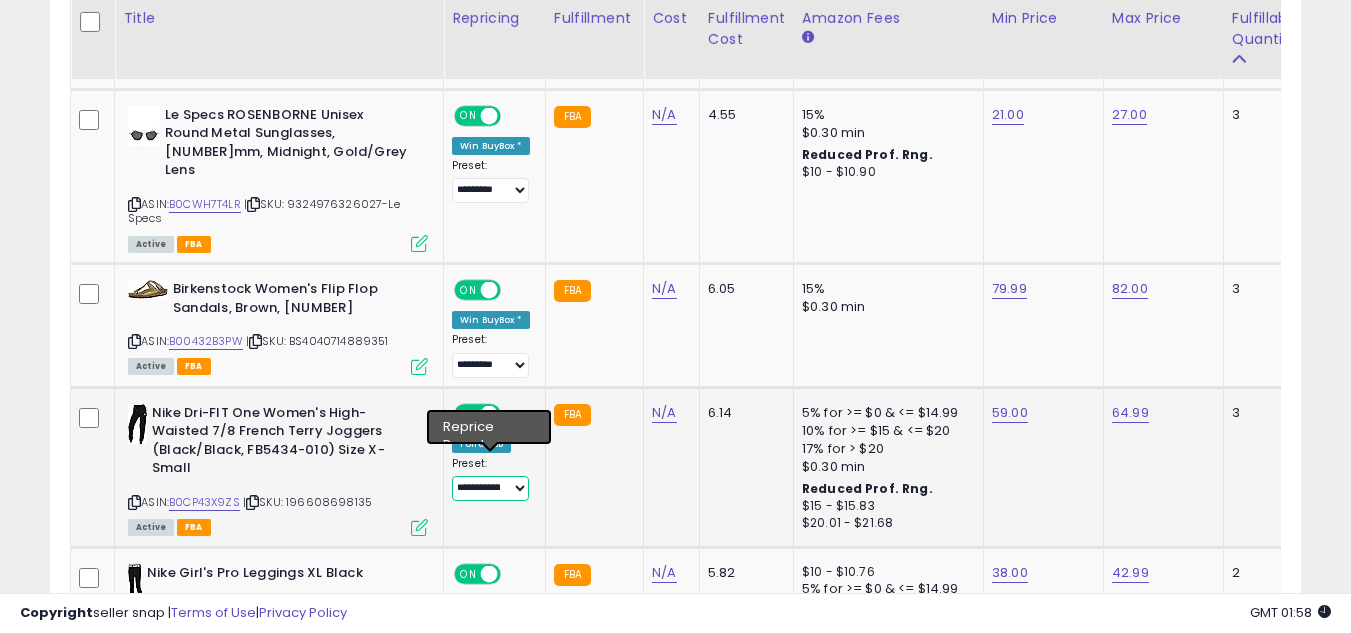 click on "**********" at bounding box center (490, 488) 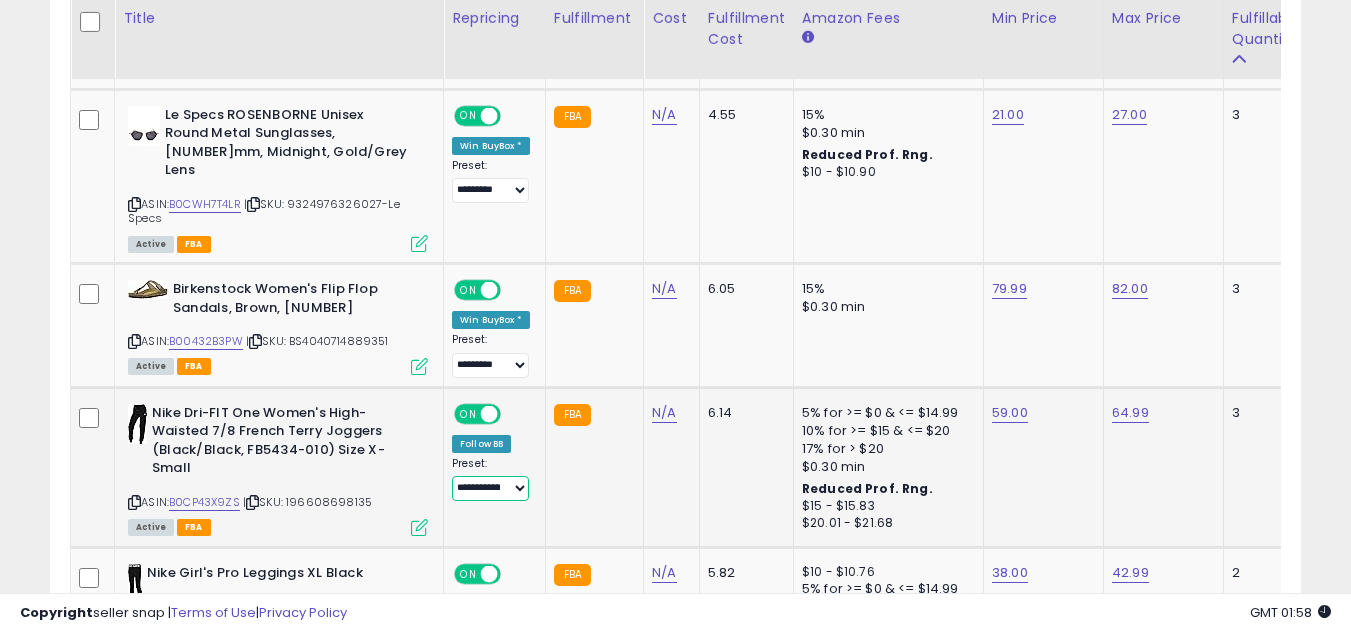 select on "*********" 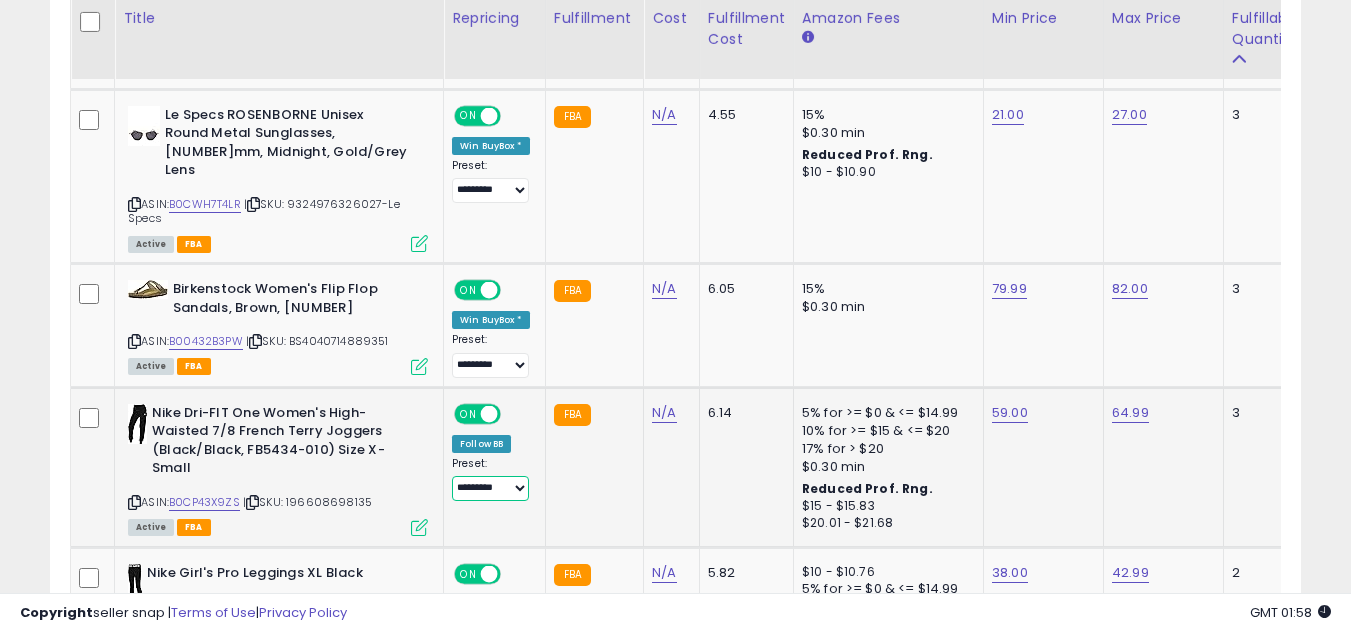 click on "**********" at bounding box center (490, 488) 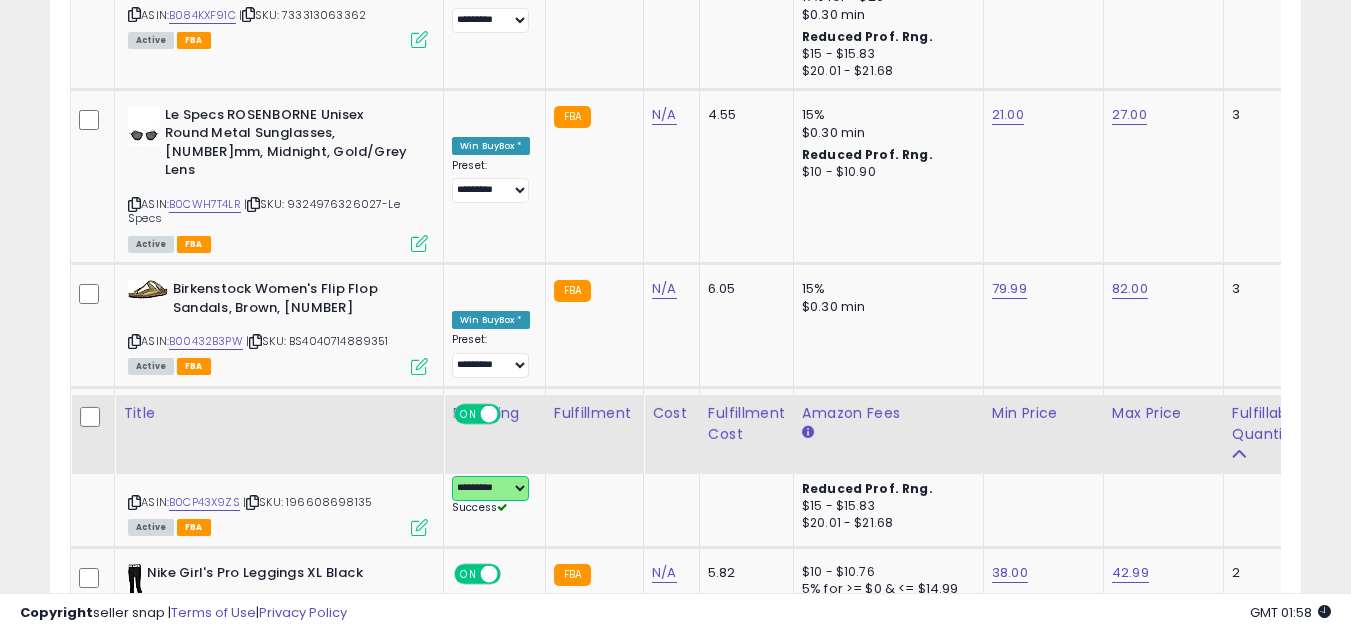 scroll, scrollTop: 3324, scrollLeft: 0, axis: vertical 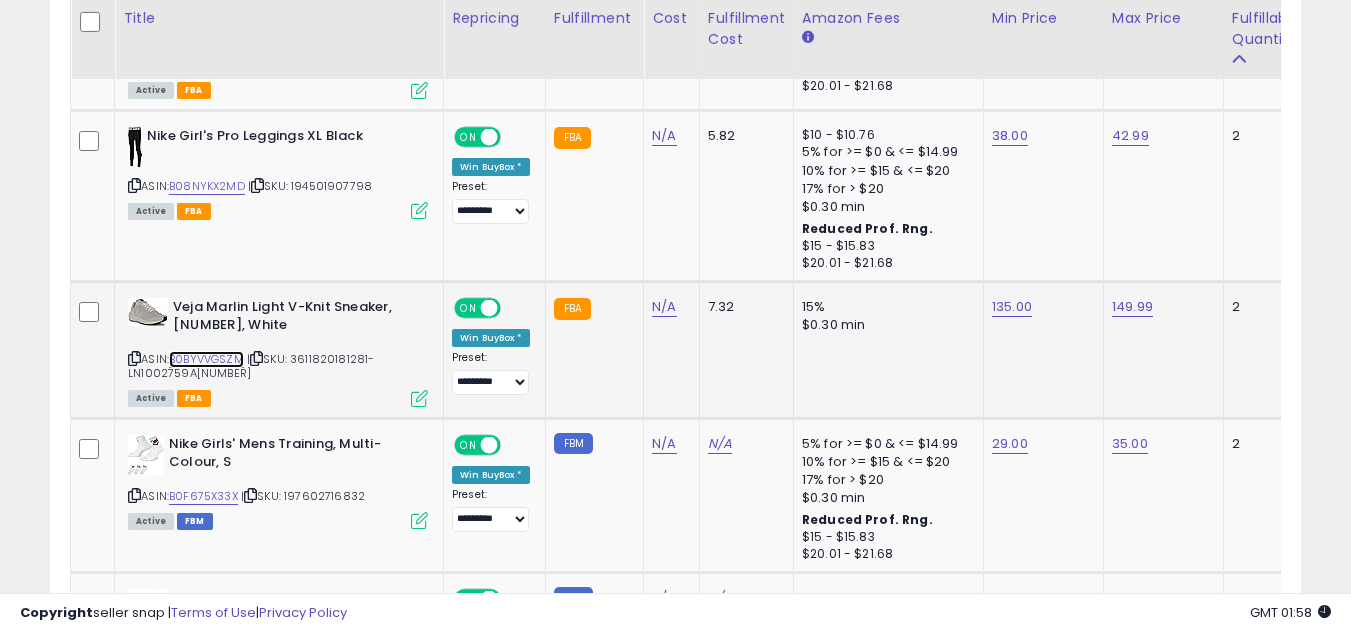 click on "B0BYVVGSZM" at bounding box center [206, 359] 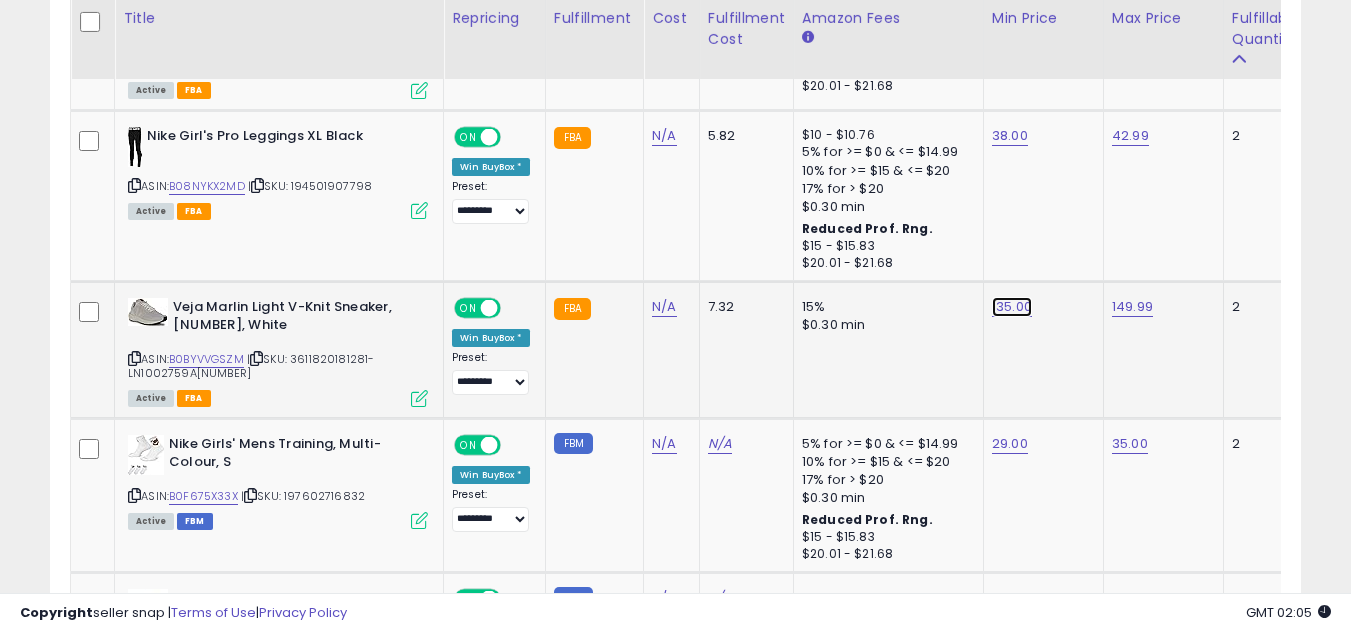 click on "135.00" at bounding box center (1010, -2200) 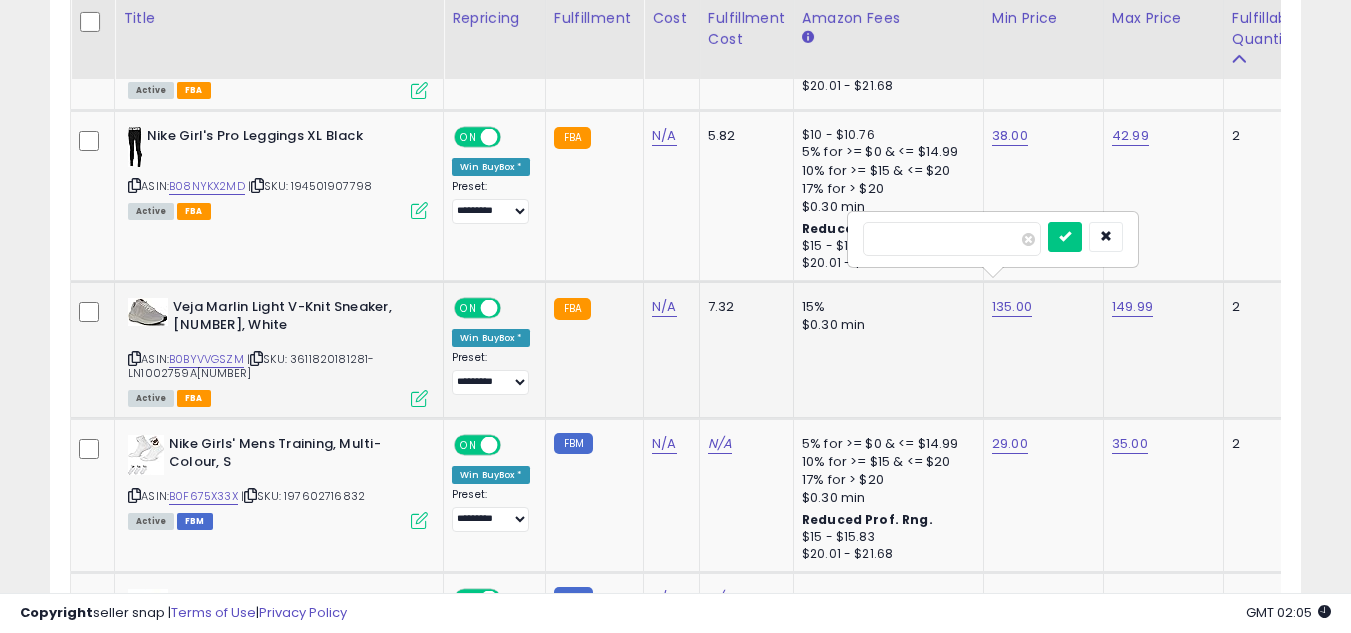 type on "******" 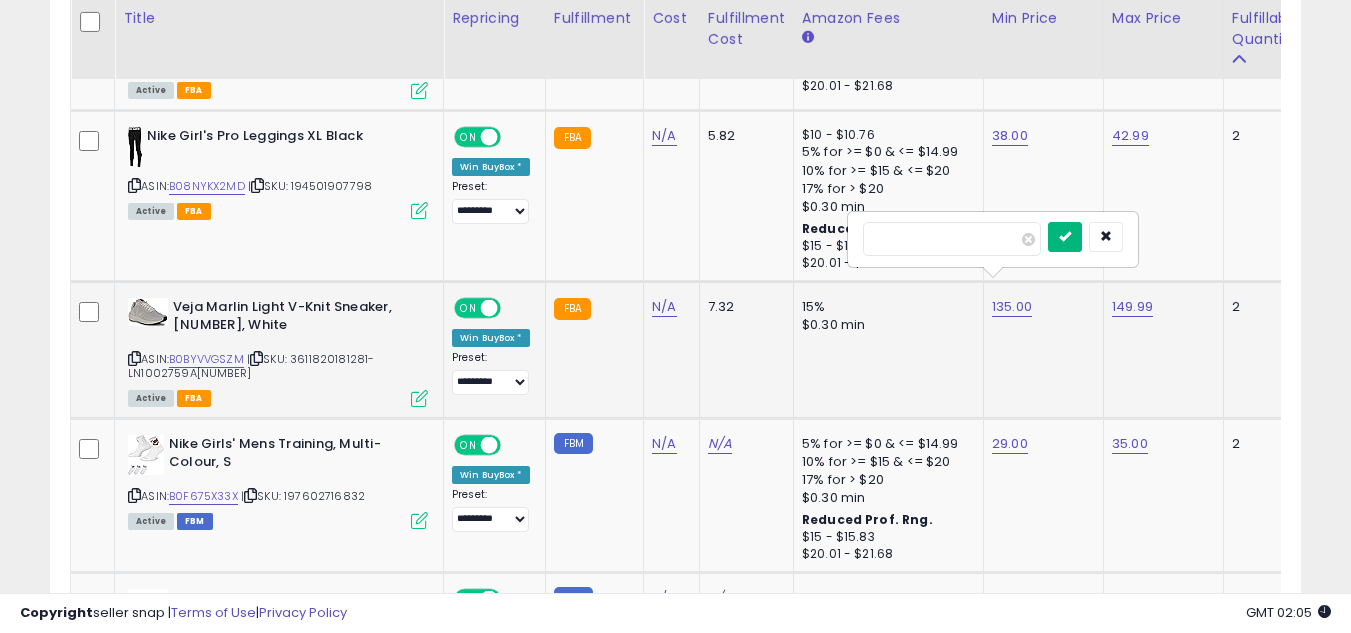 type 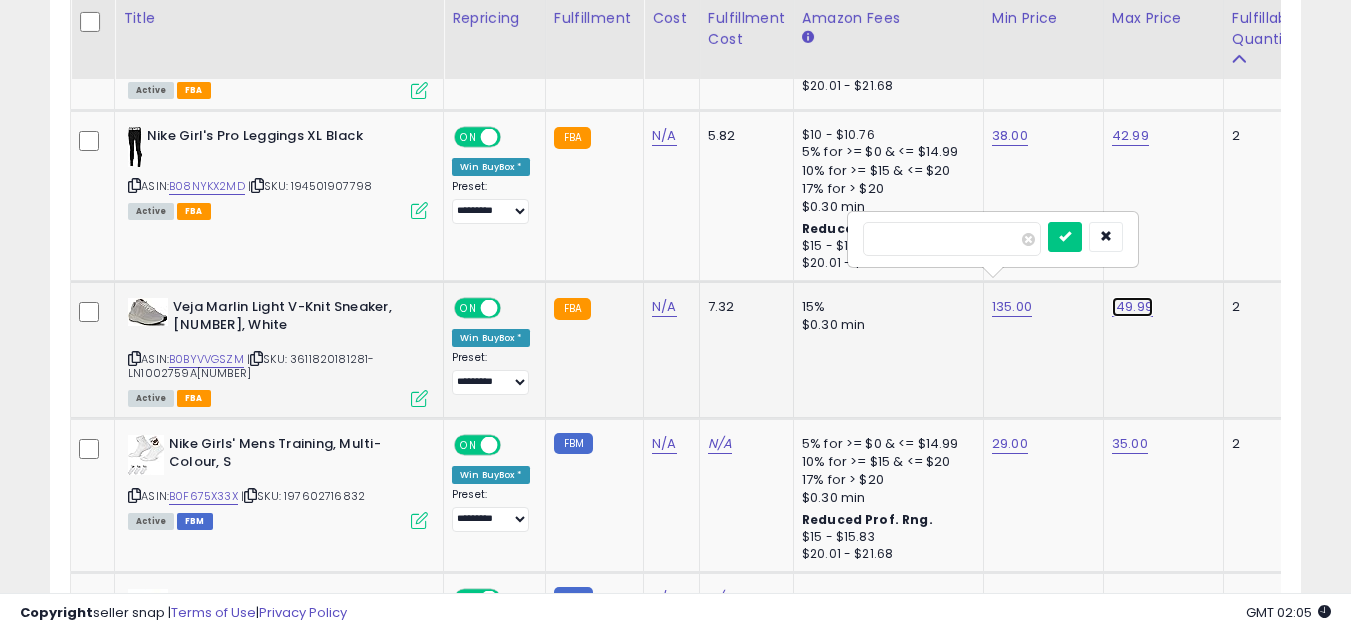 click on "149.99" at bounding box center (1130, -2200) 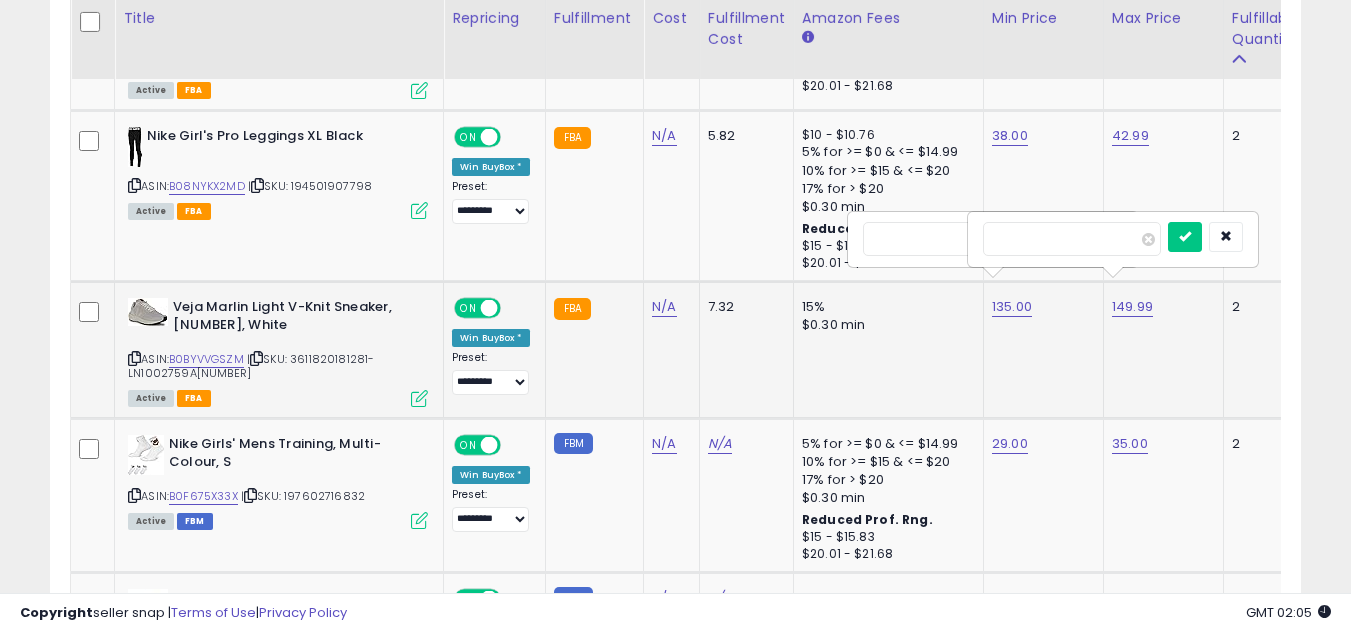 scroll, scrollTop: 0, scrollLeft: 43, axis: horizontal 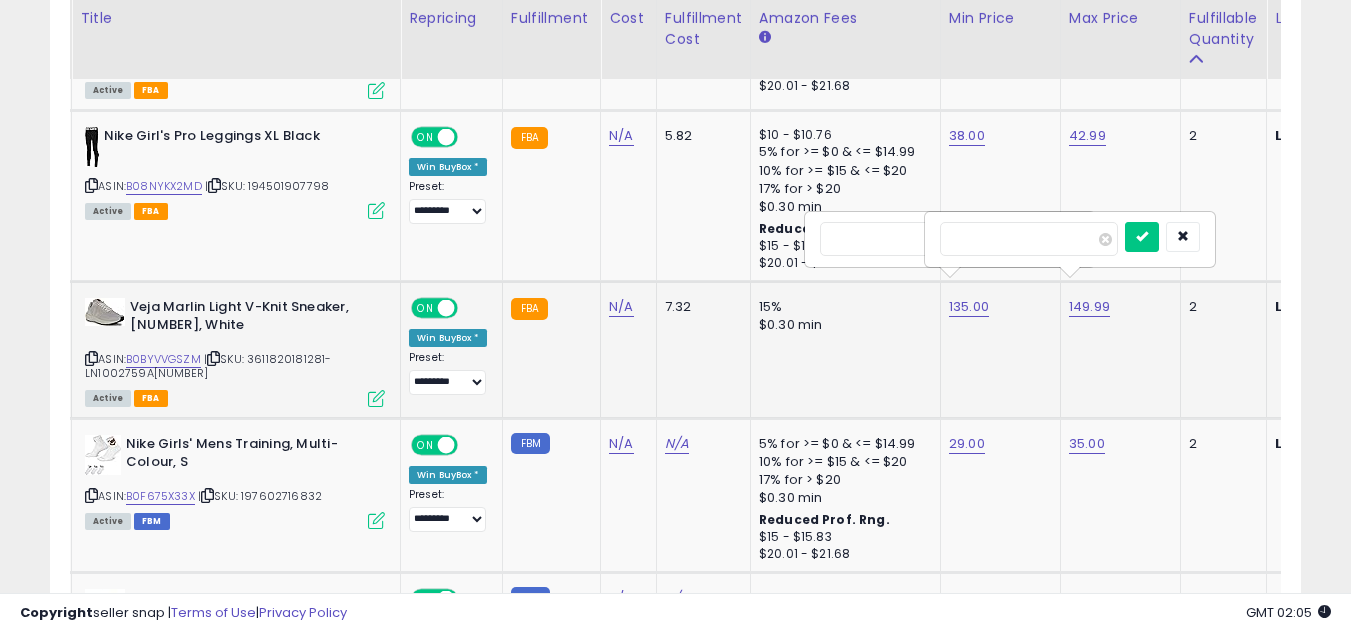 drag, startPoint x: 1001, startPoint y: 227, endPoint x: 903, endPoint y: 243, distance: 99.29753 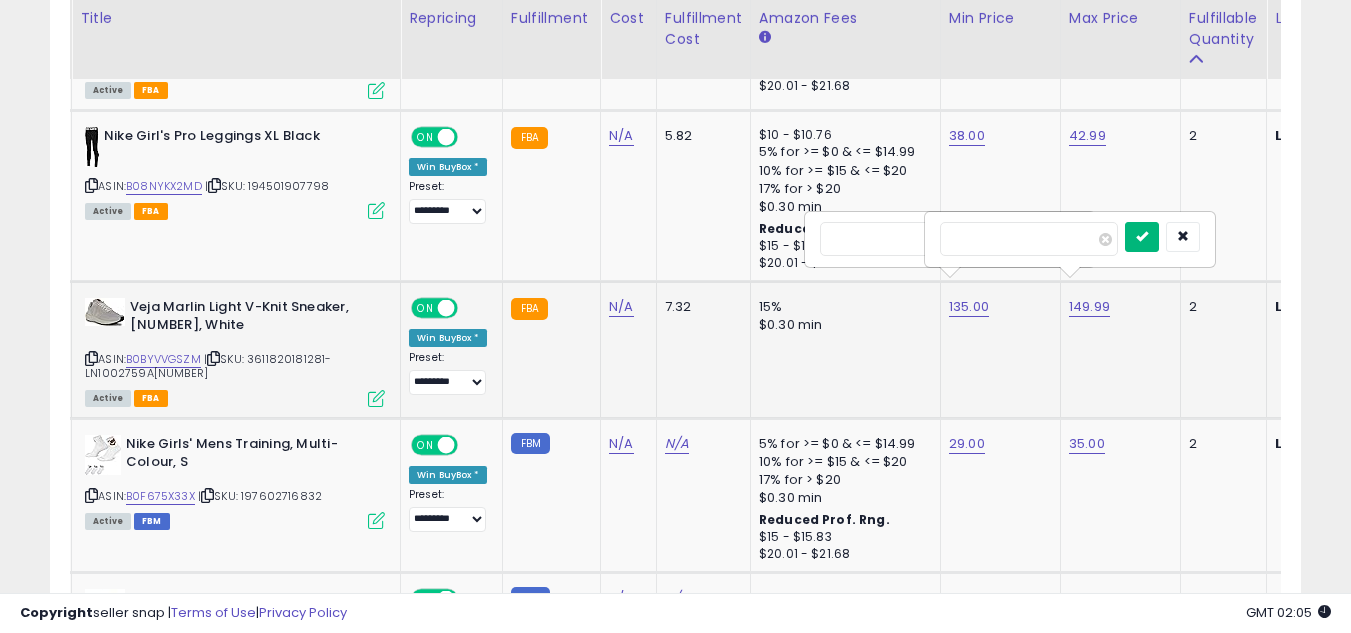 type on "******" 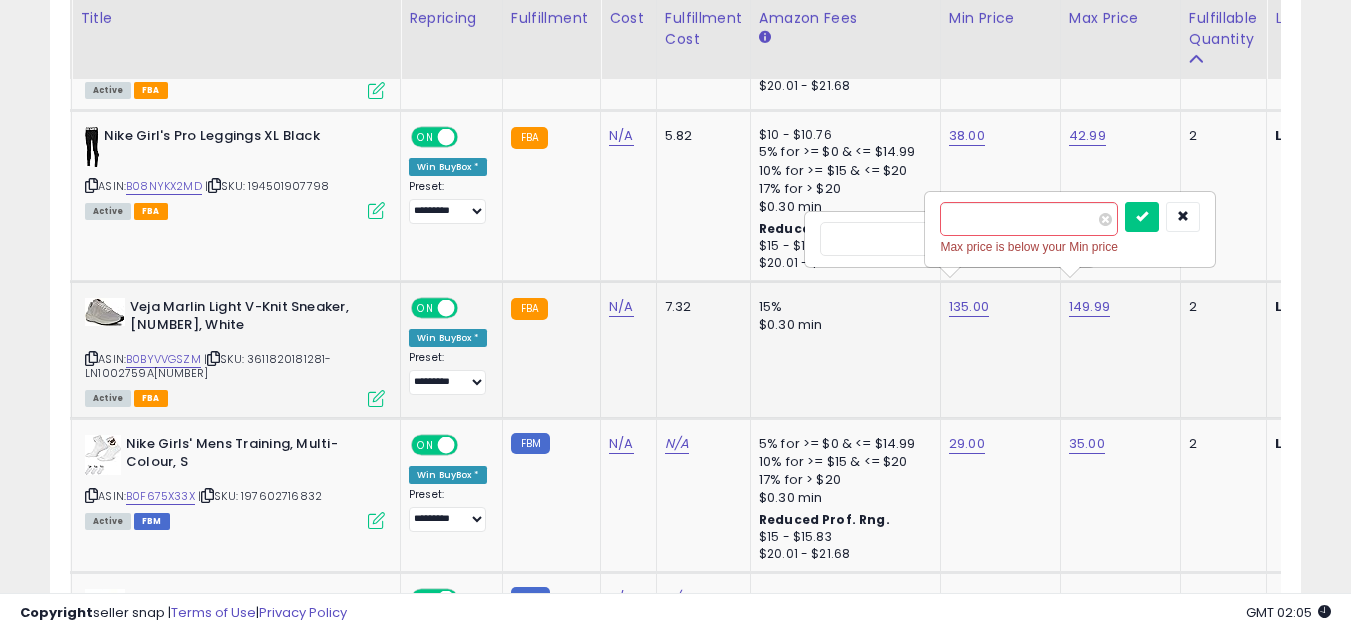 click on "135.00   ******" 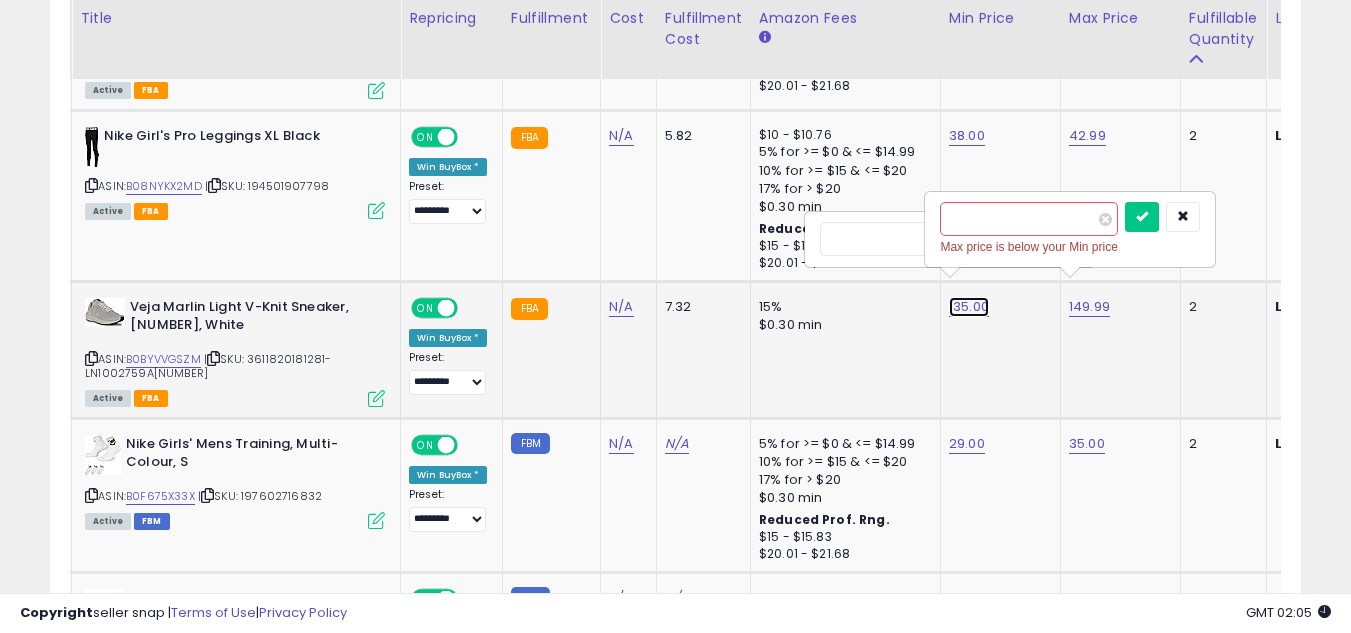 click on "135.00" at bounding box center [969, 307] 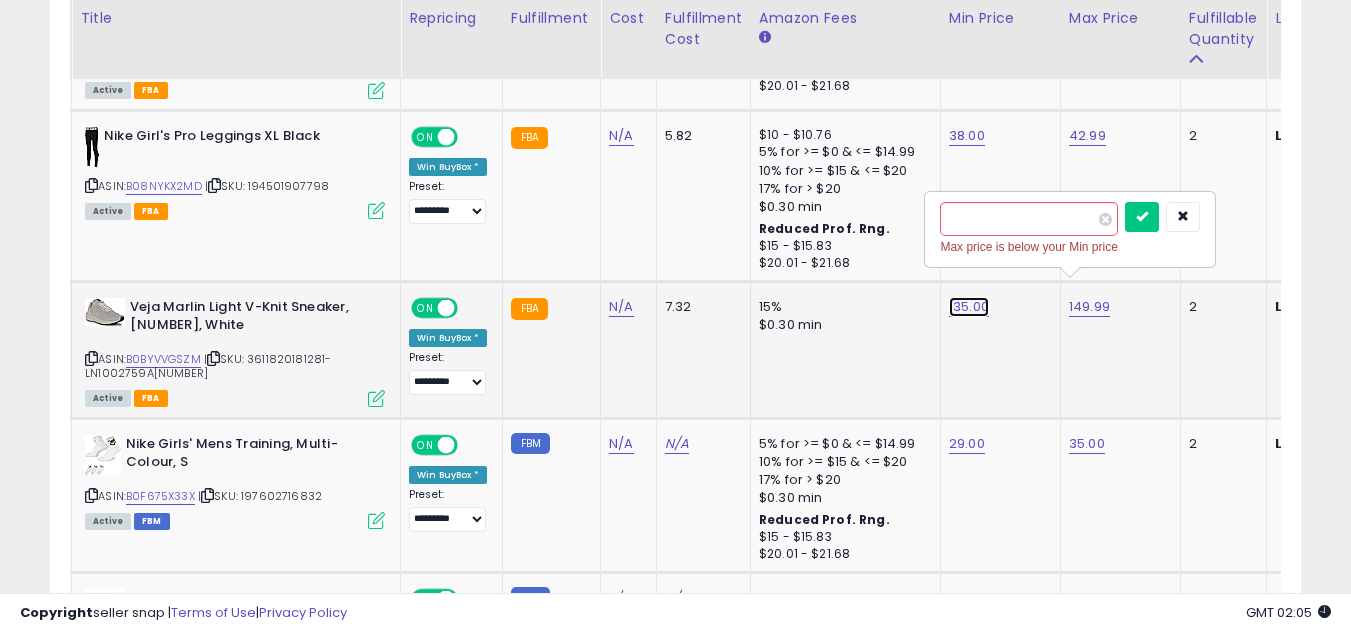 click on "135.00" at bounding box center (967, -2200) 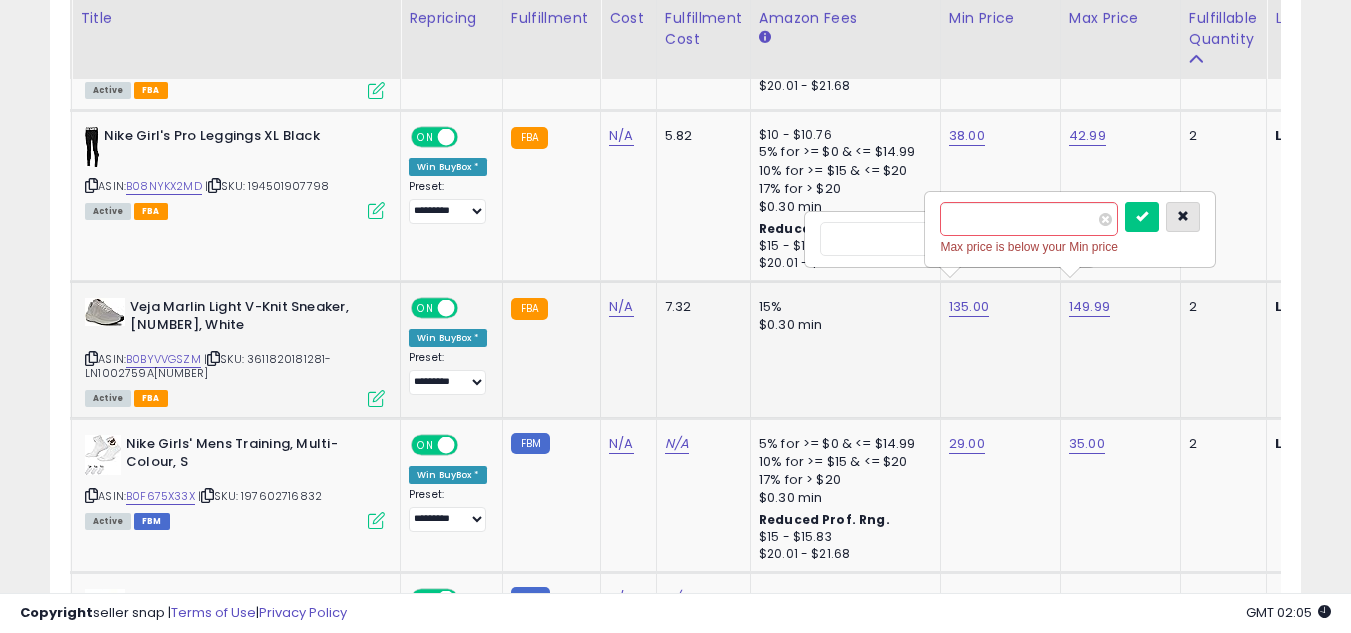 click at bounding box center (1183, 216) 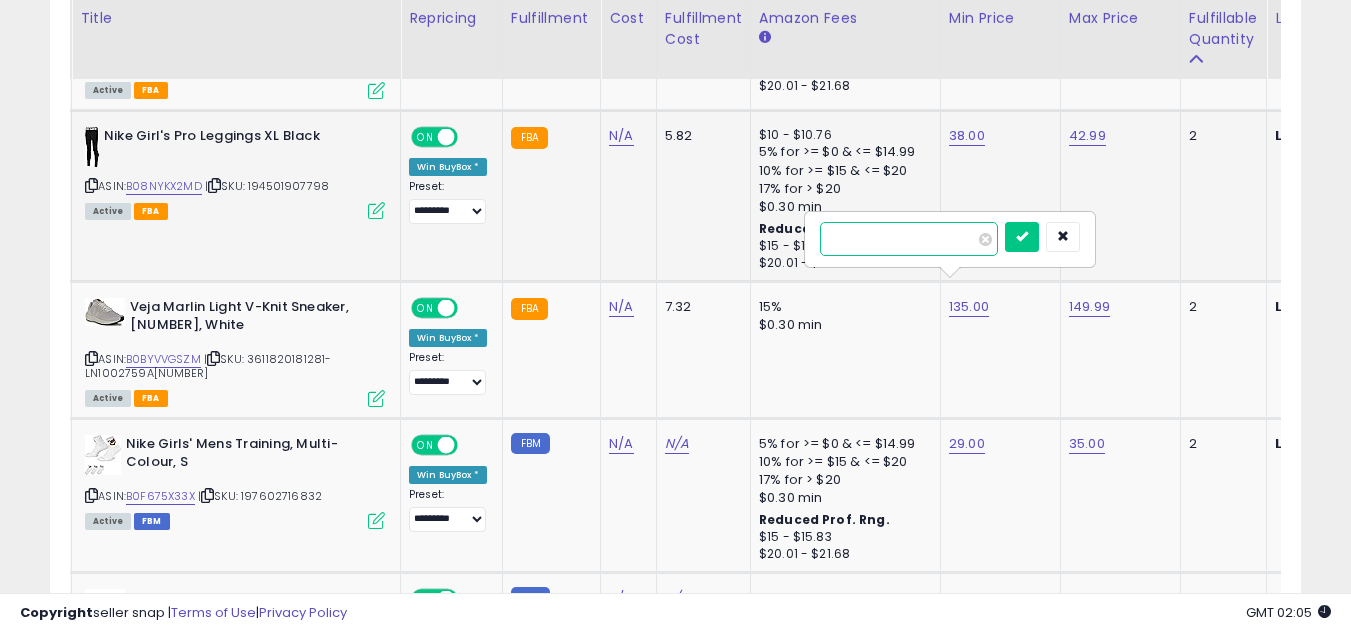 drag, startPoint x: 975, startPoint y: 237, endPoint x: 733, endPoint y: 238, distance: 242.00206 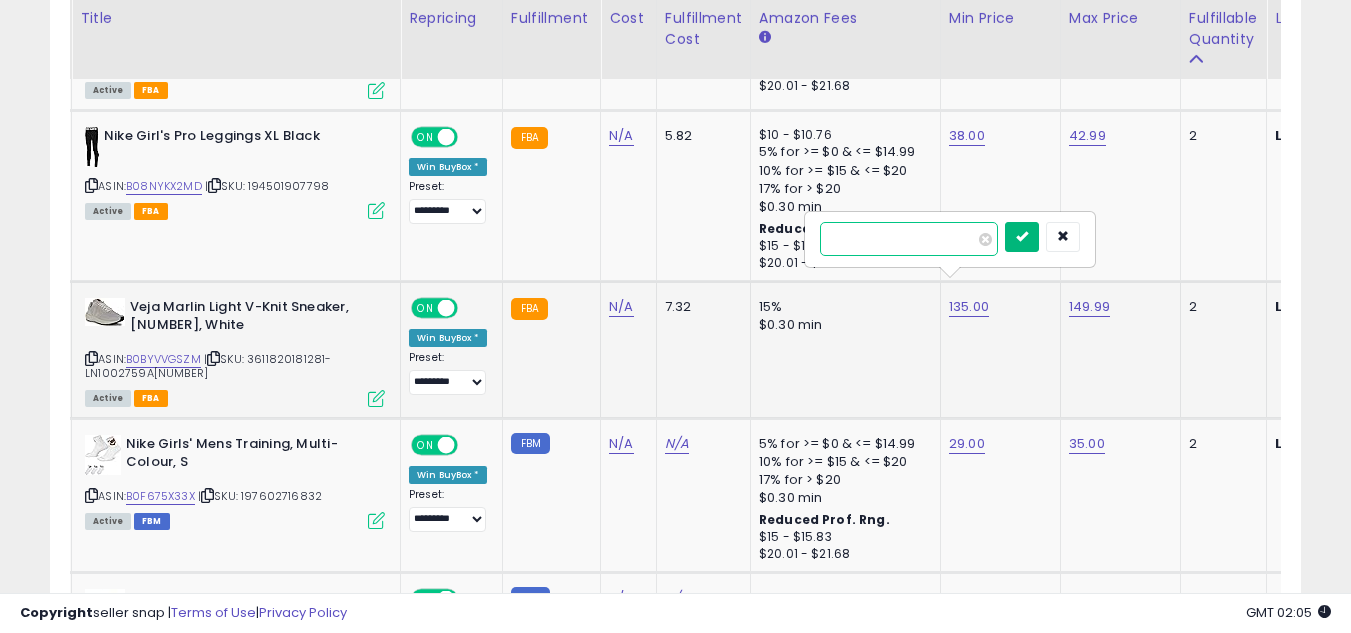 type on "******" 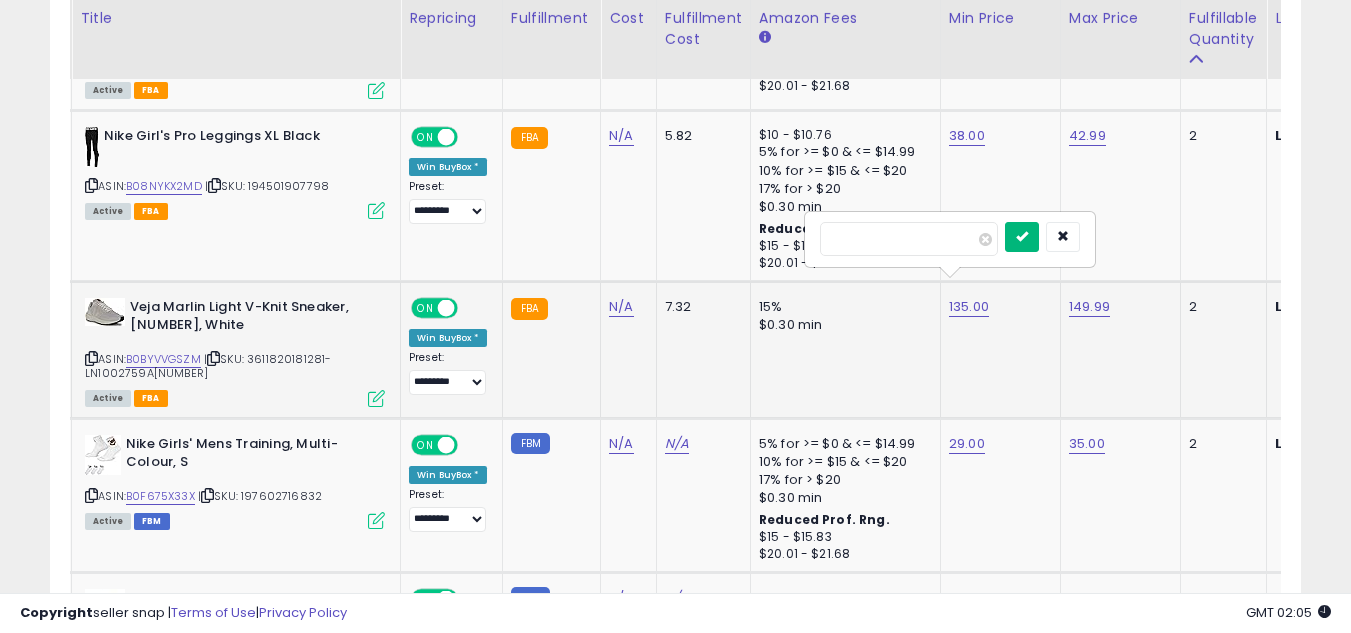 click at bounding box center (1022, 236) 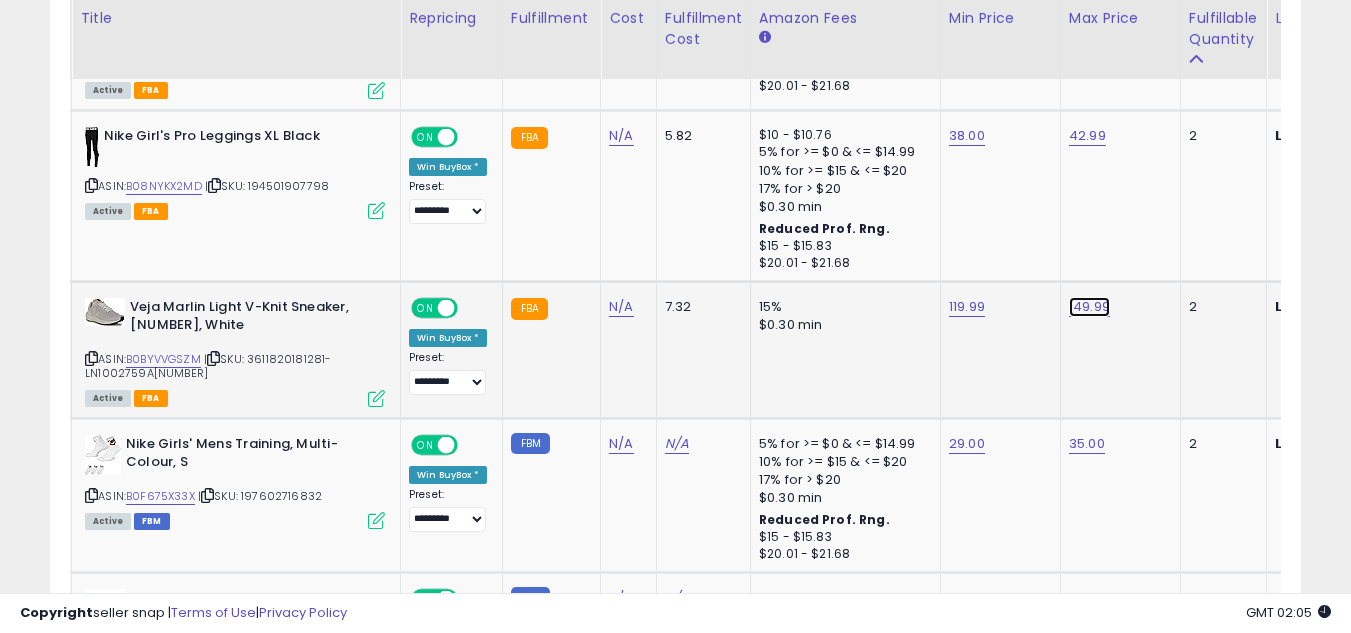 click on "149.99" at bounding box center [1087, -2200] 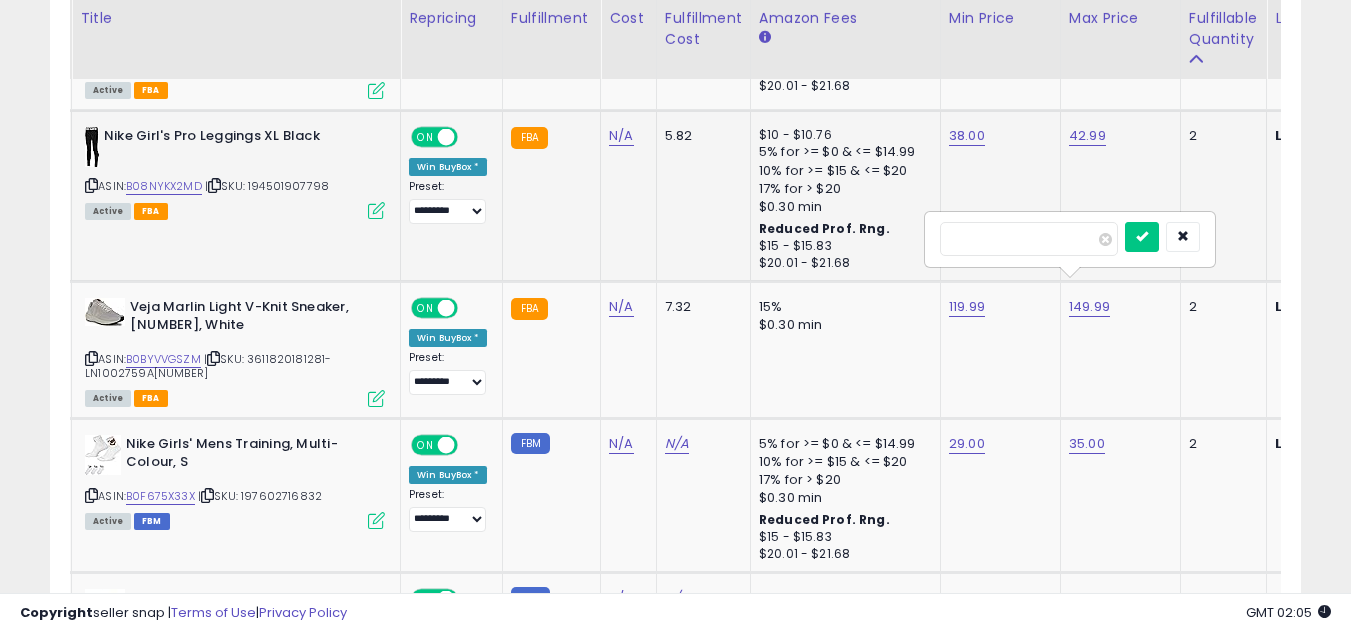 drag, startPoint x: 957, startPoint y: 239, endPoint x: 919, endPoint y: 234, distance: 38.327538 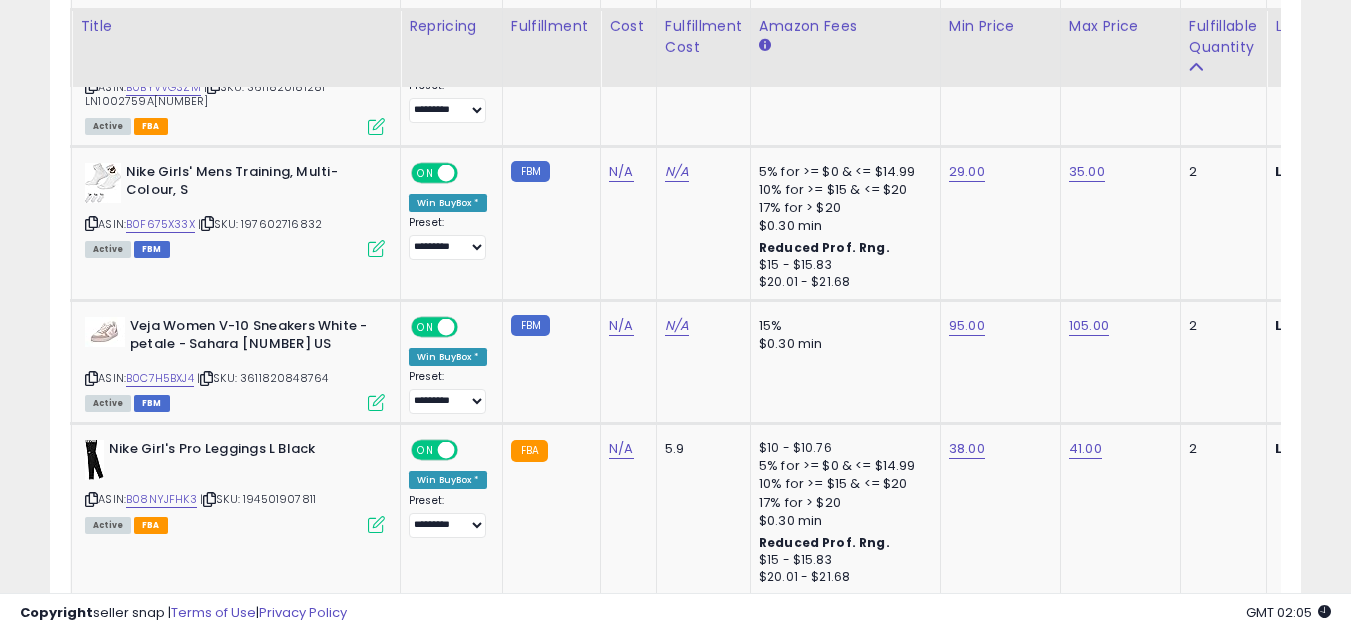 scroll, scrollTop: 3604, scrollLeft: 0, axis: vertical 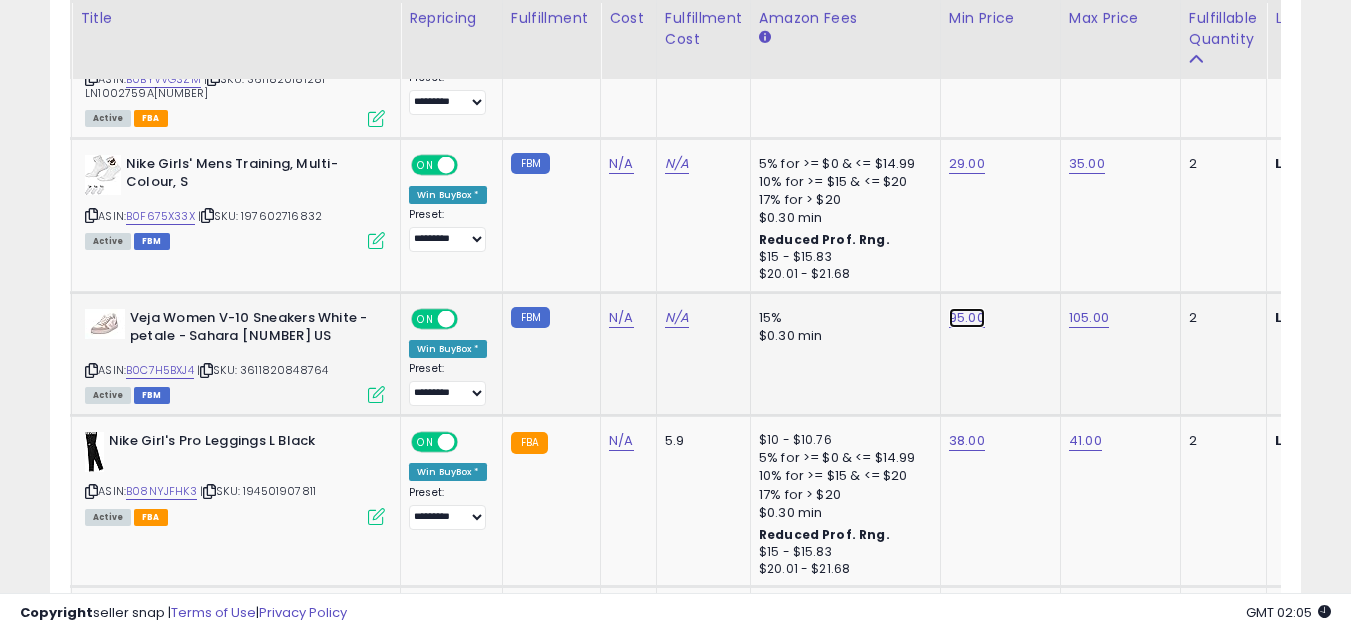 click on "95.00" at bounding box center [967, -2480] 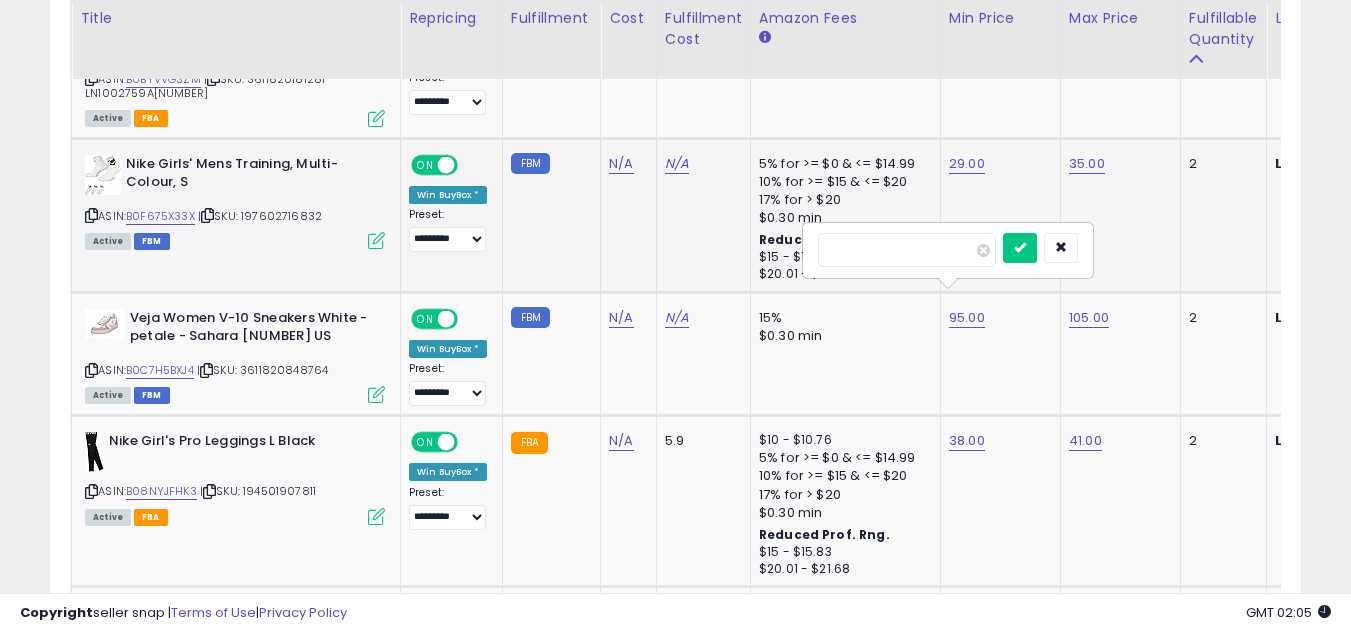 drag, startPoint x: 902, startPoint y: 262, endPoint x: 781, endPoint y: 253, distance: 121.33425 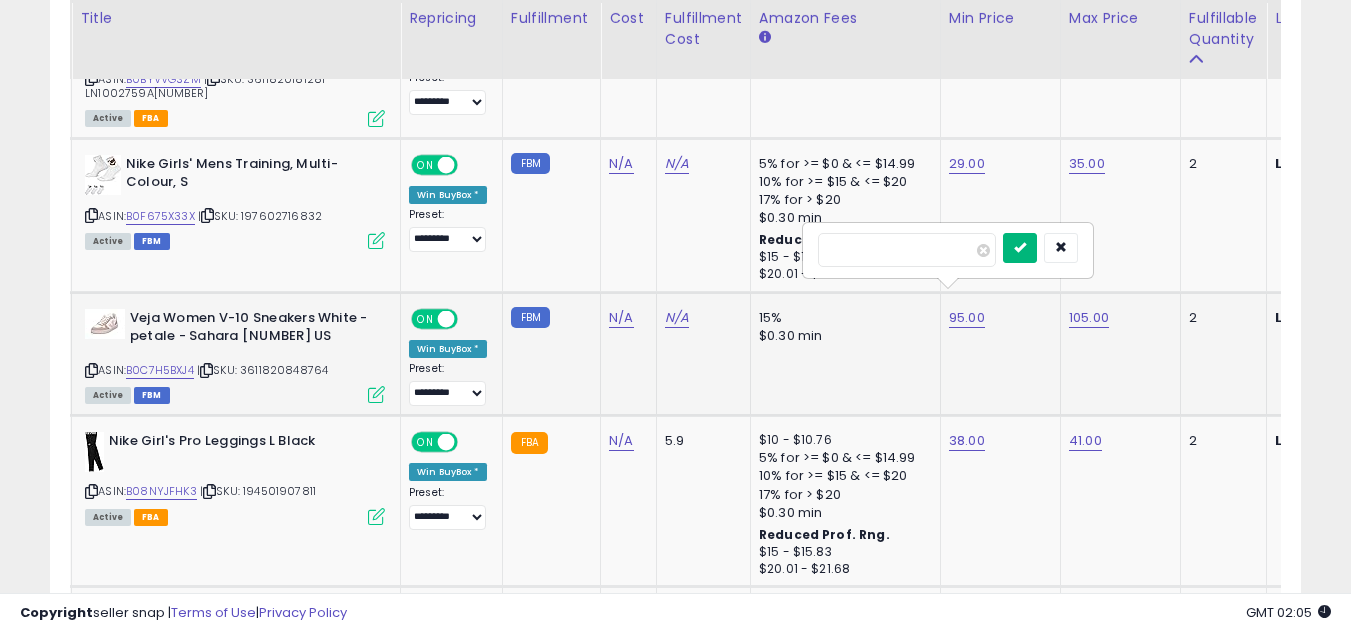 type on "*****" 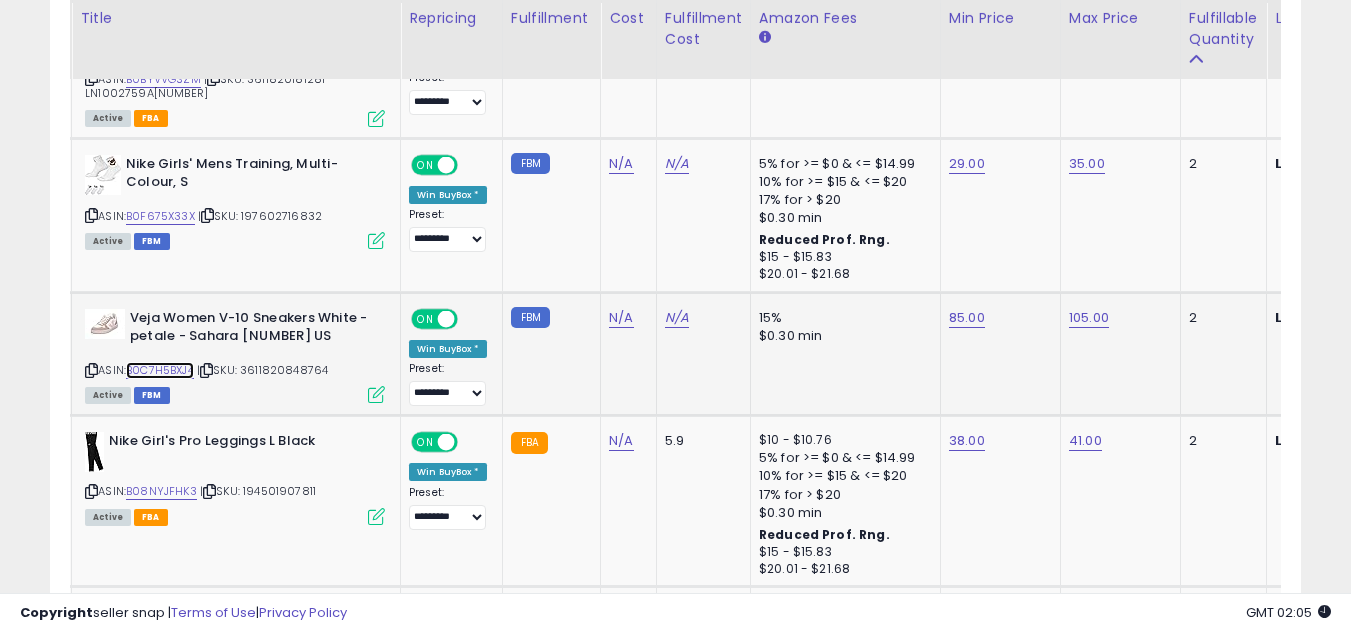 click on "B0C7H5BXJ4" at bounding box center [160, 370] 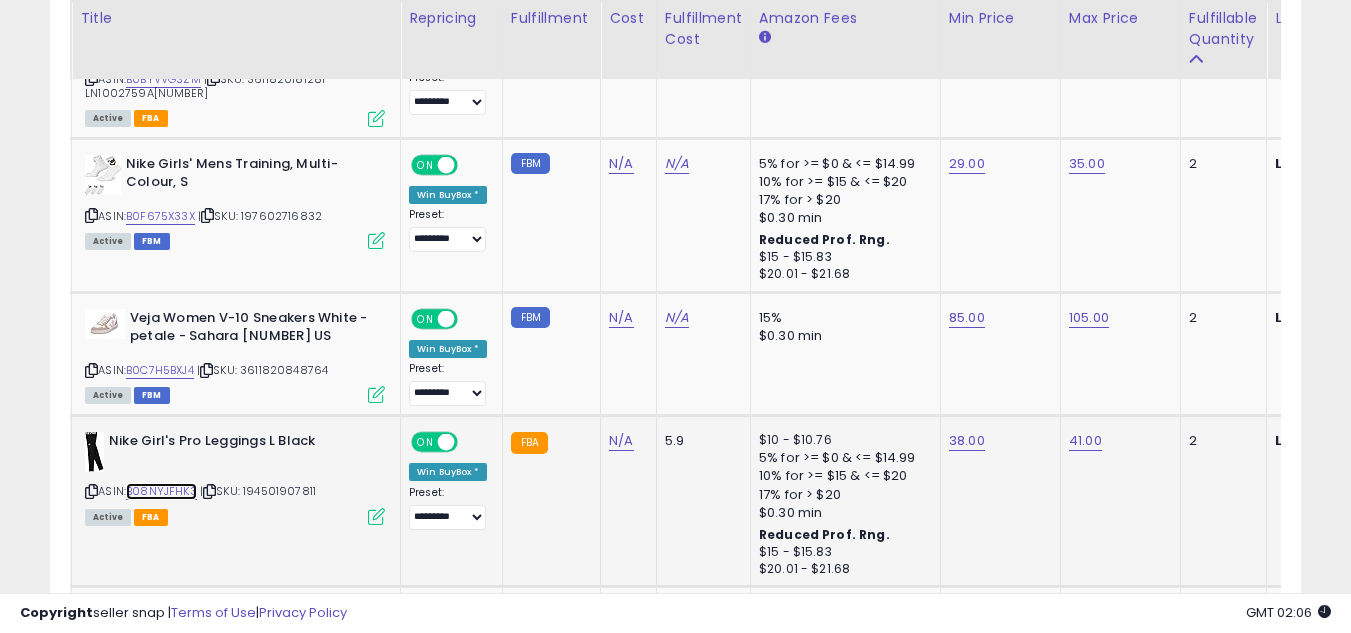 click on "B08NYJFHK3" at bounding box center (161, 491) 